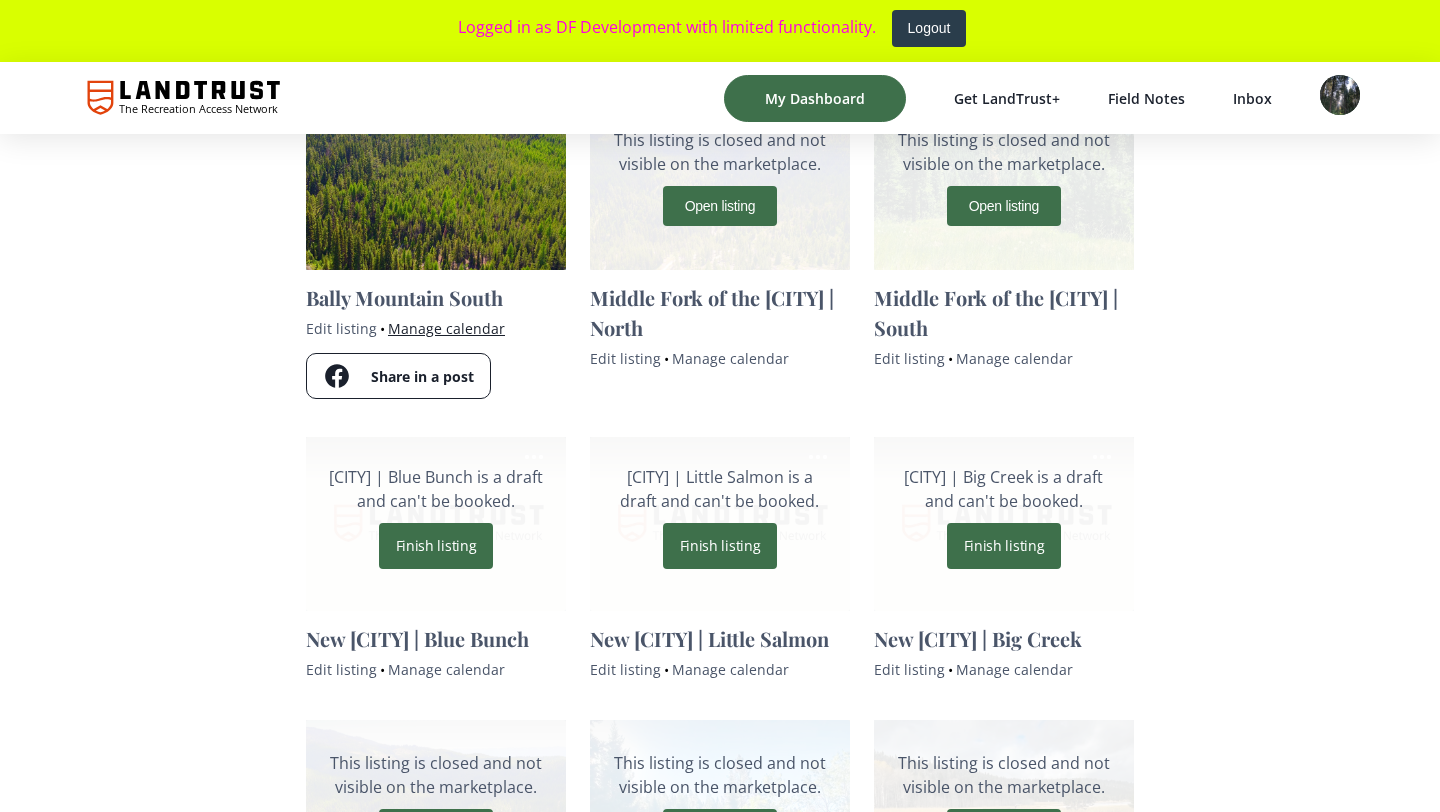 scroll, scrollTop: 330, scrollLeft: 0, axis: vertical 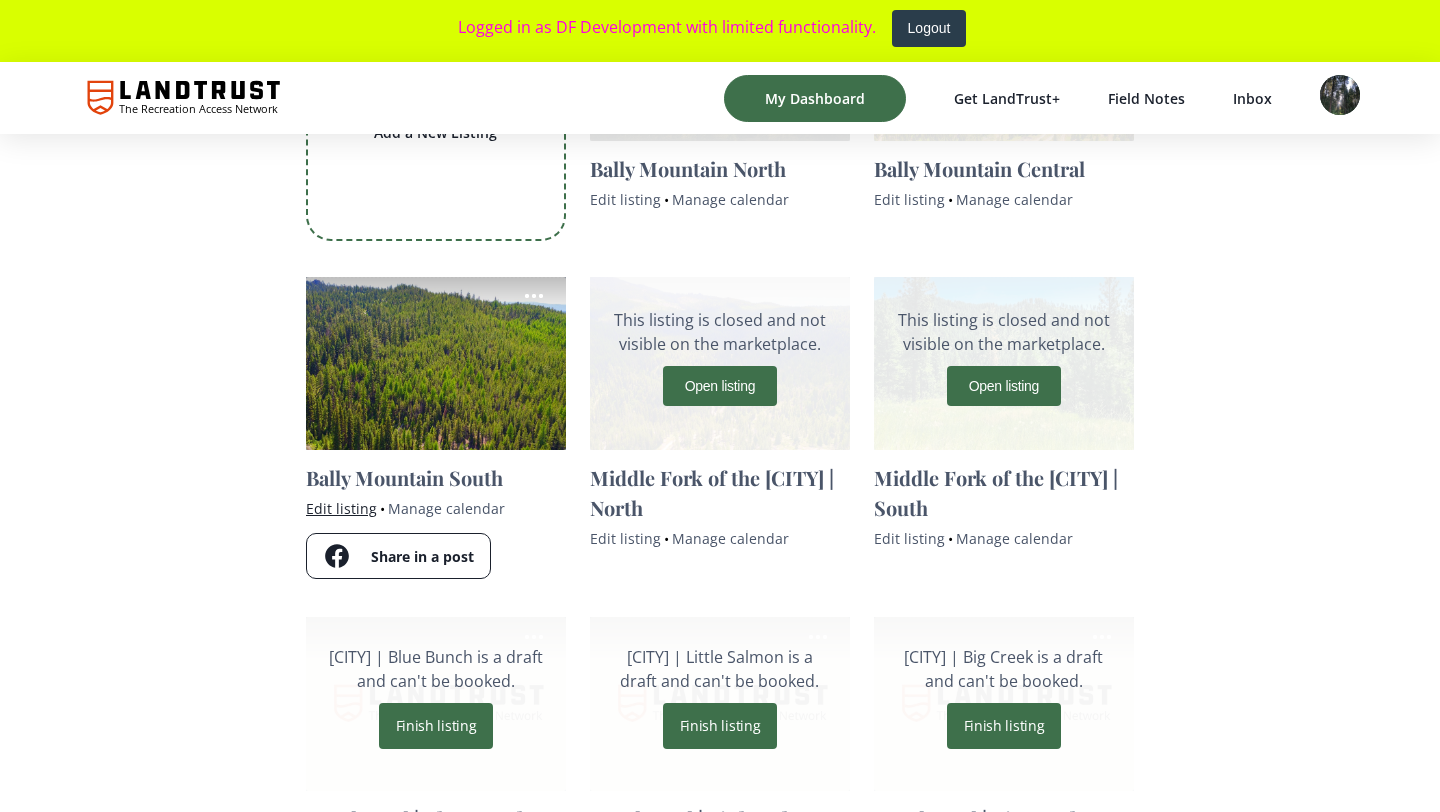 click on "Edit listing" at bounding box center (341, 508) 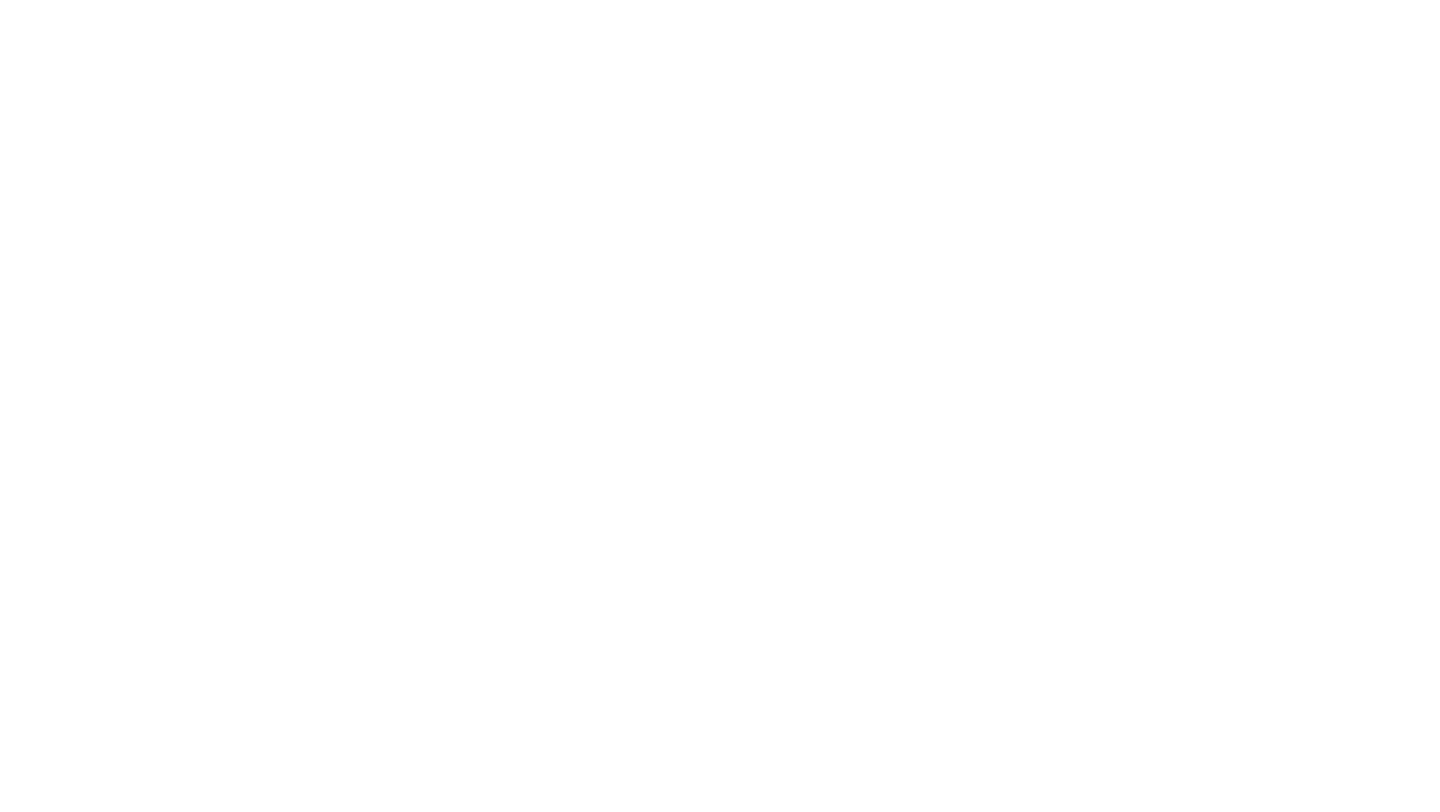scroll, scrollTop: 0, scrollLeft: 0, axis: both 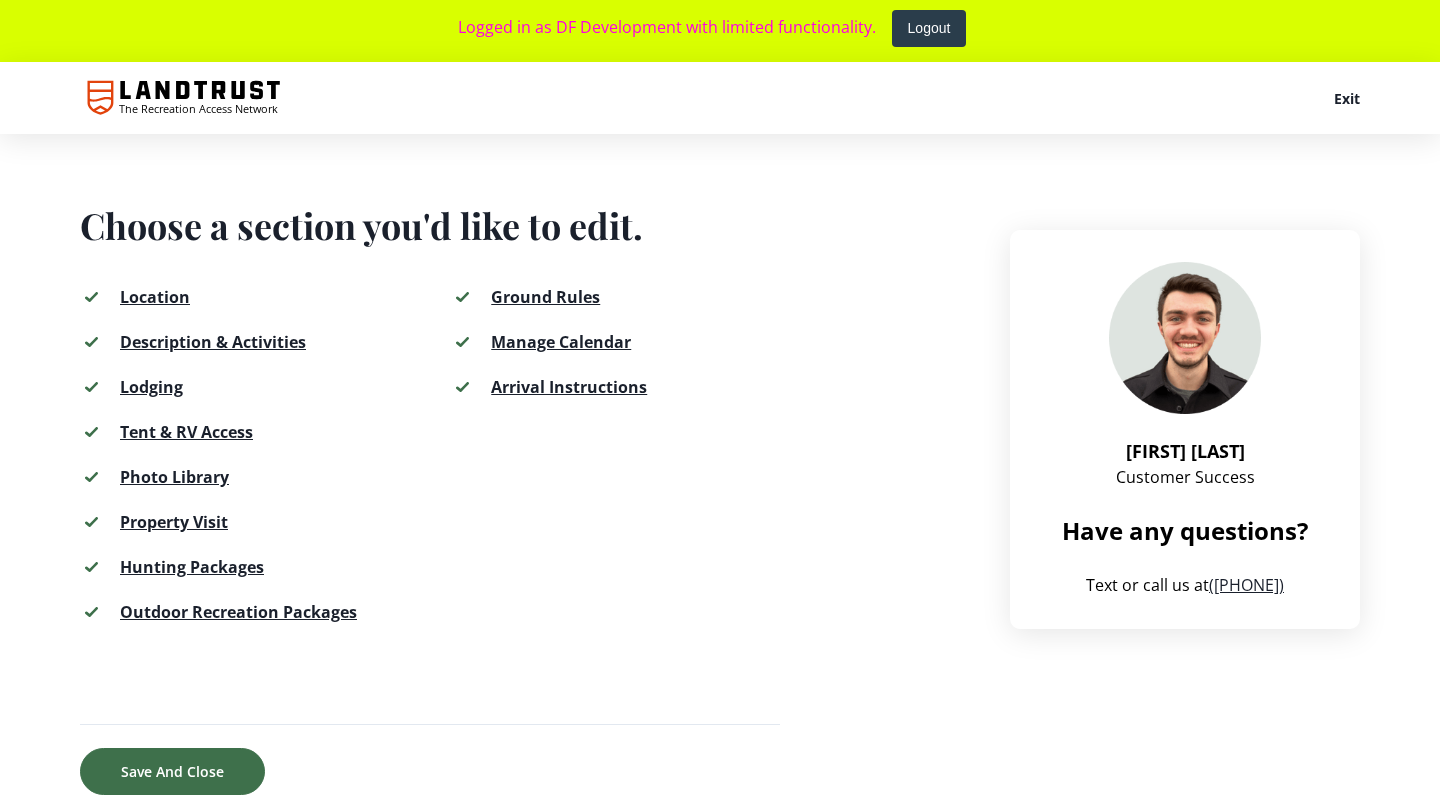 click on "Description & Activities" at bounding box center (213, 342) 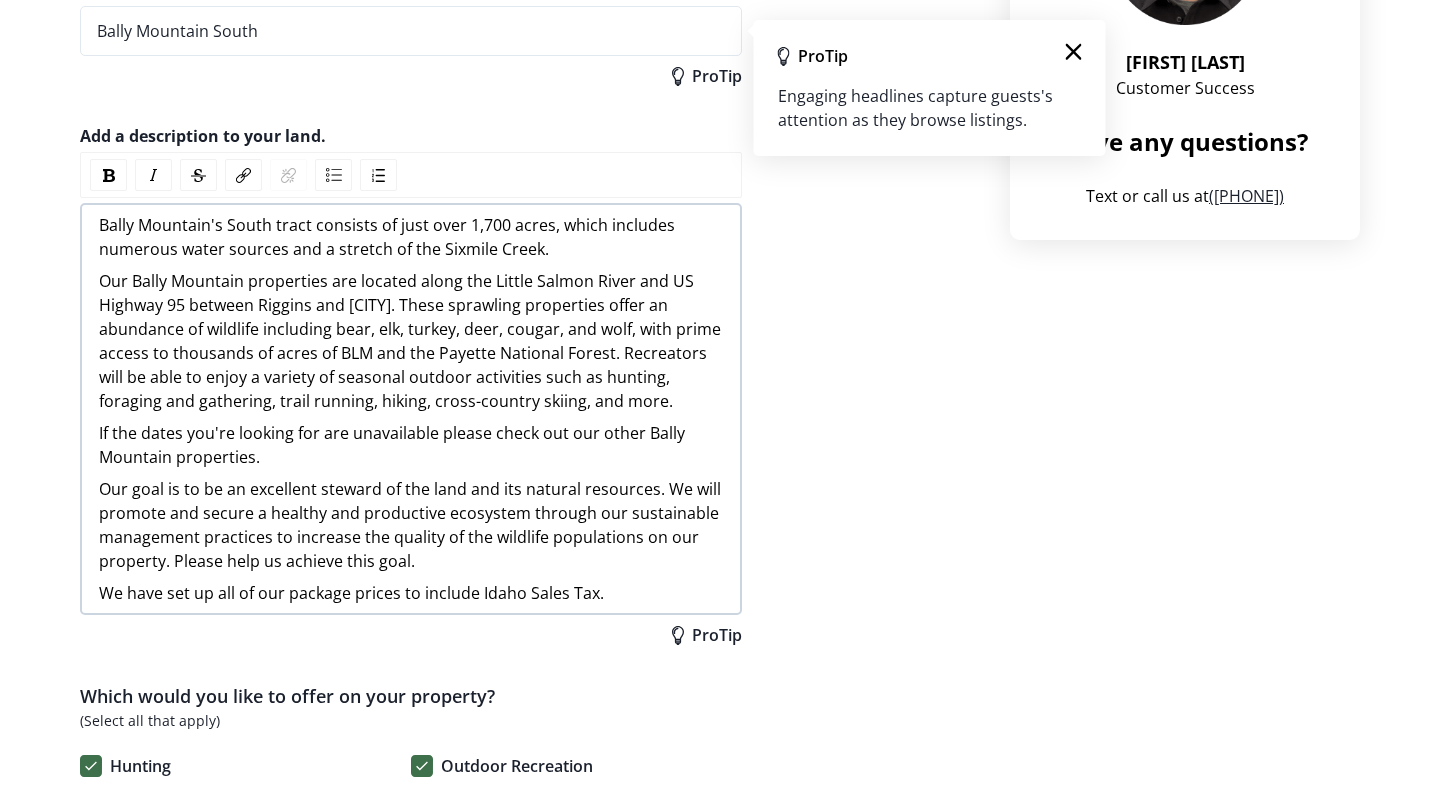 scroll, scrollTop: 409, scrollLeft: 0, axis: vertical 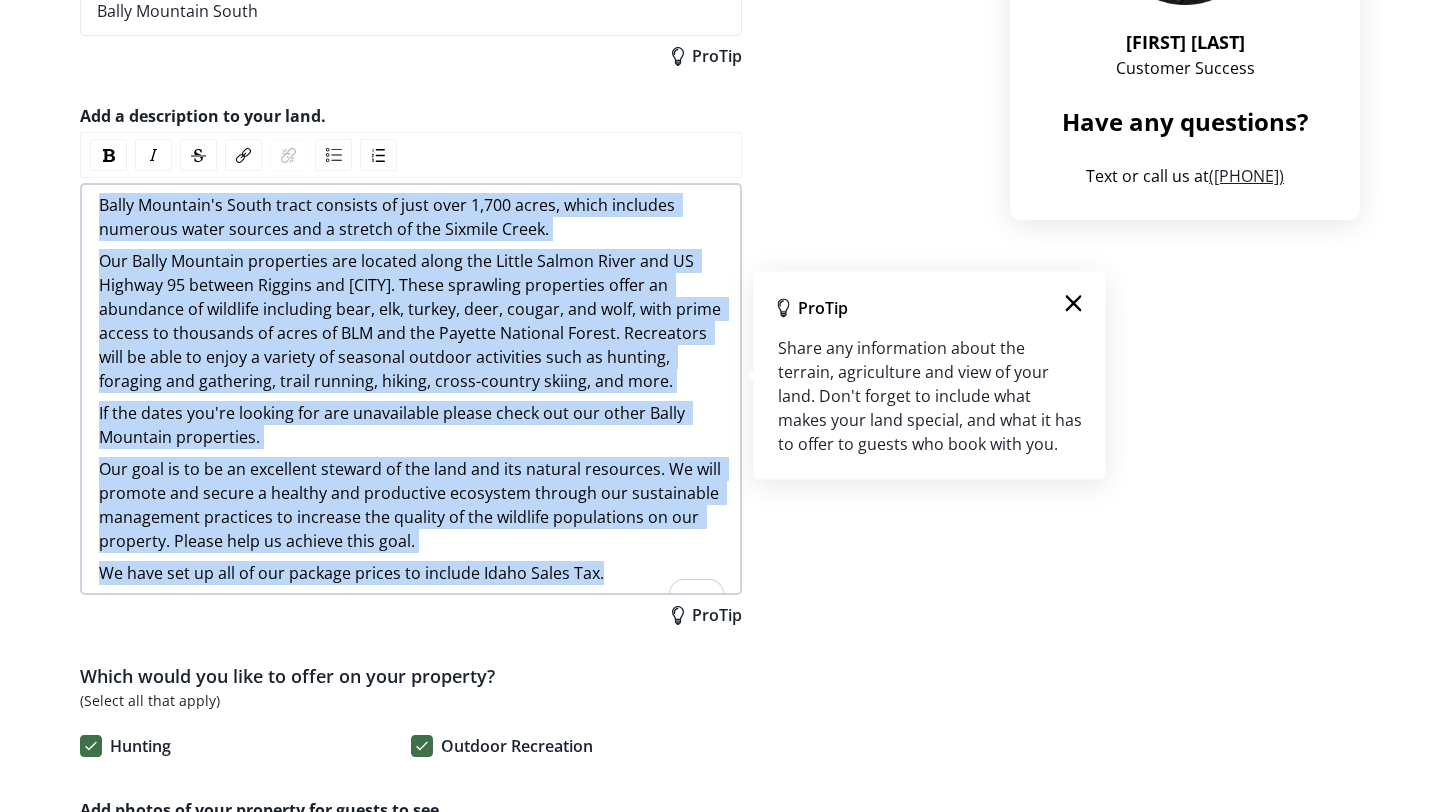 drag, startPoint x: 100, startPoint y: 207, endPoint x: 677, endPoint y: 618, distance: 708.4137 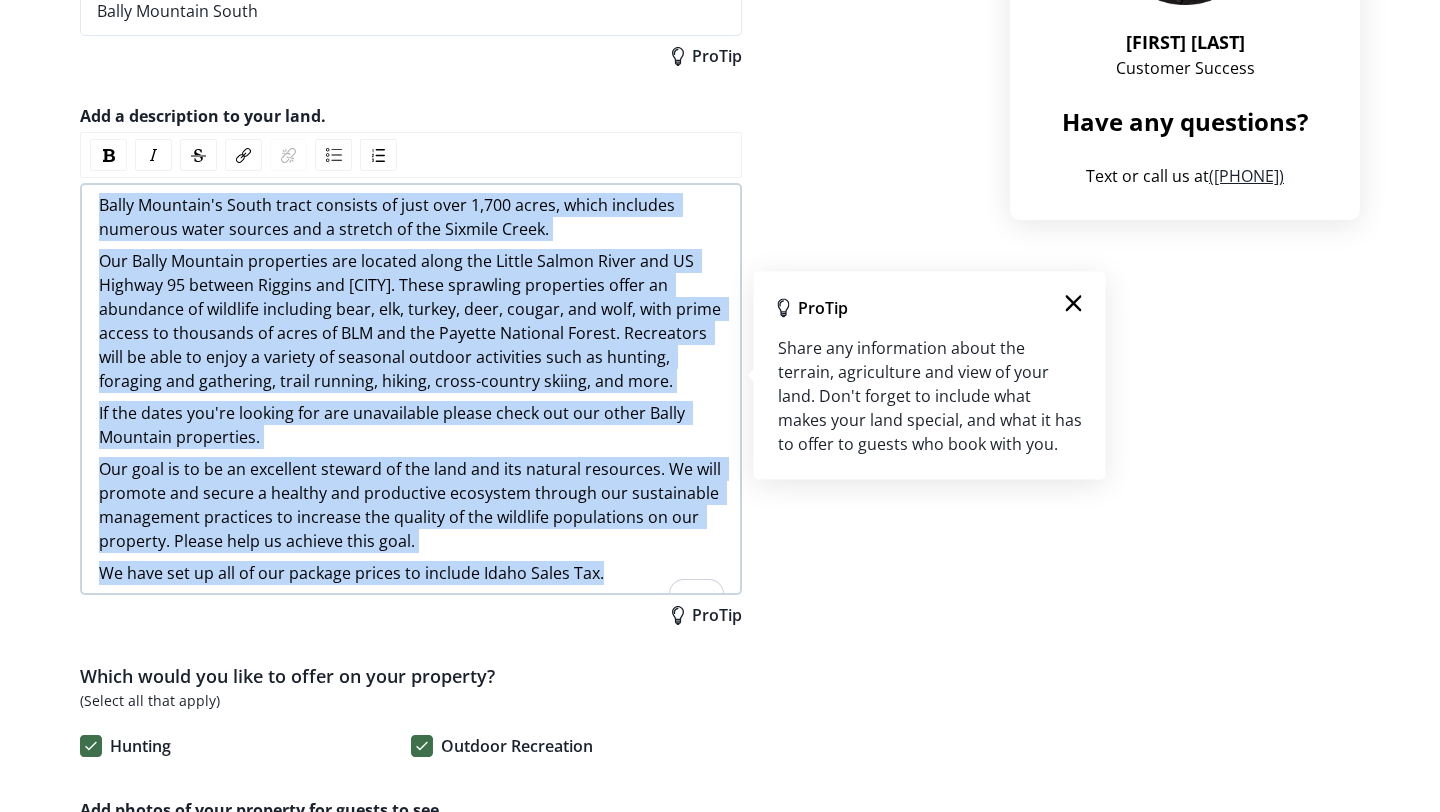 click on "Add a description to your land. Bally Mountain's South tract consists of just over 1,700 acres, which includes numerous water sources and a stretch of the Sixmile Creek.  Our Bally Mountain properties are located along the Little Salmon River and US Highway 95 between Riggins and [CITY]. These sprawling properties offer an abundance of wildlife including bear, elk, turkey, deer, cougar, and wolf, with prime access to thousands of acres of BLM and the Payette National Forest. Recreators will be able to enjoy a variety of seasonal outdoor activities such as hunting, foraging and gathering, trail running, hiking, cross-country skiing, and more.  If the dates you're looking for are unavailable please check out our other Bally Mountain properties.  We have set up all of our package prices to include Idaho Sales Tax. ProTip" at bounding box center [411, 373] 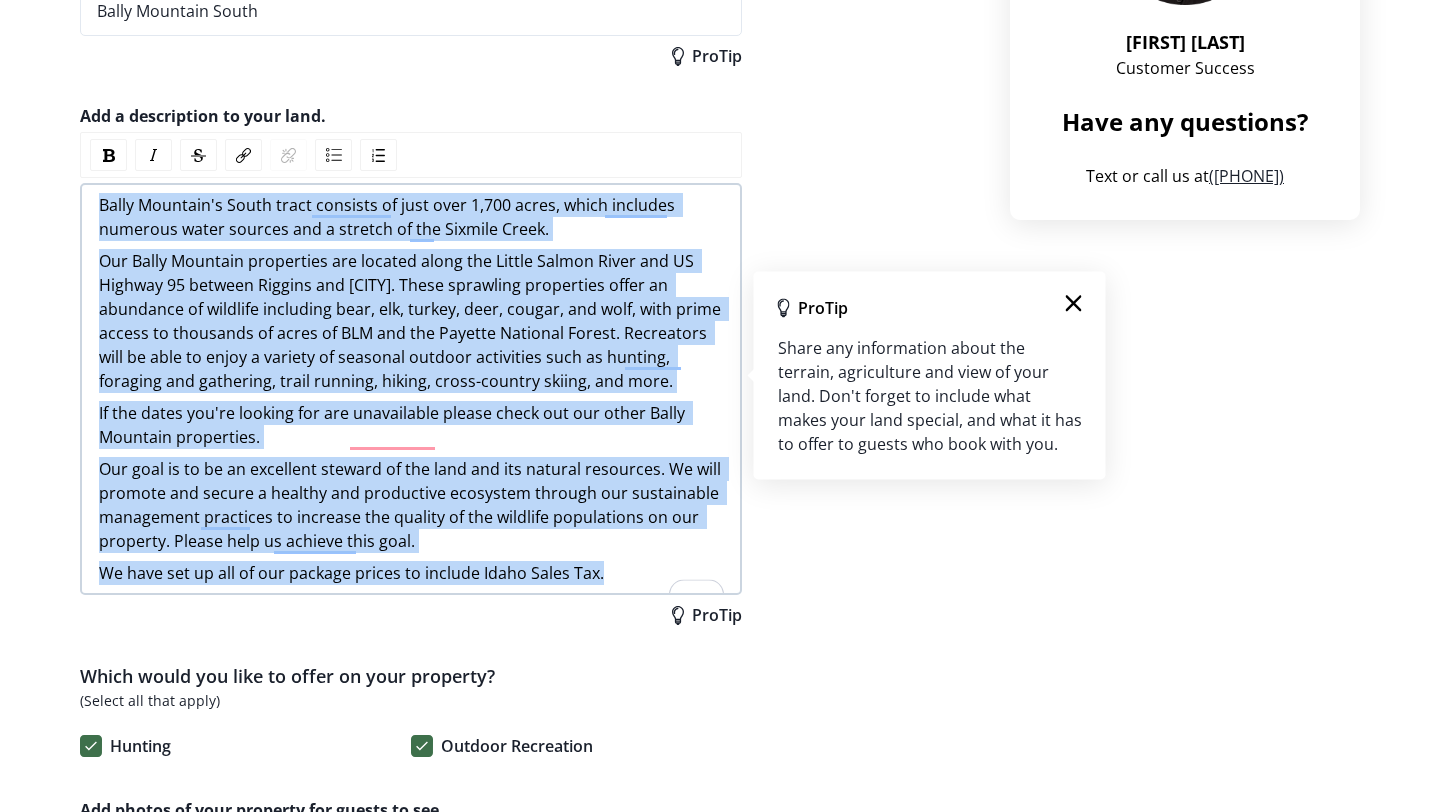 copy on "Bally Mountain's South tract consists of just over 1,700 acres, which includes numerous water sources and a stretch of the Sixmile Creek.  Our Bally Mountain properties are located along the Little Salmon River and US Highway 95 between Riggins and [CITY]. These sprawling properties offer an abundance of wildlife including bear, elk, turkey, deer, cougar, and wolf, with prime access to thousands of acres of BLM and the Payette National Forest. Recreators will be able to enjoy a variety of seasonal outdoor activities such as hunting, foraging and gathering, trail running, hiking, cross-country skiing, and more.  If the dates you're looking for are unavailable please check out our other Bally Mountain properties.  Our goal is to be an excellent steward of the land and its natural resources. We will promote and secure a healthy and productive ecosystem through our sustainable management practices to increase the quality of the wildlife populations on our property. Please help us achieve this goal. We hav..." 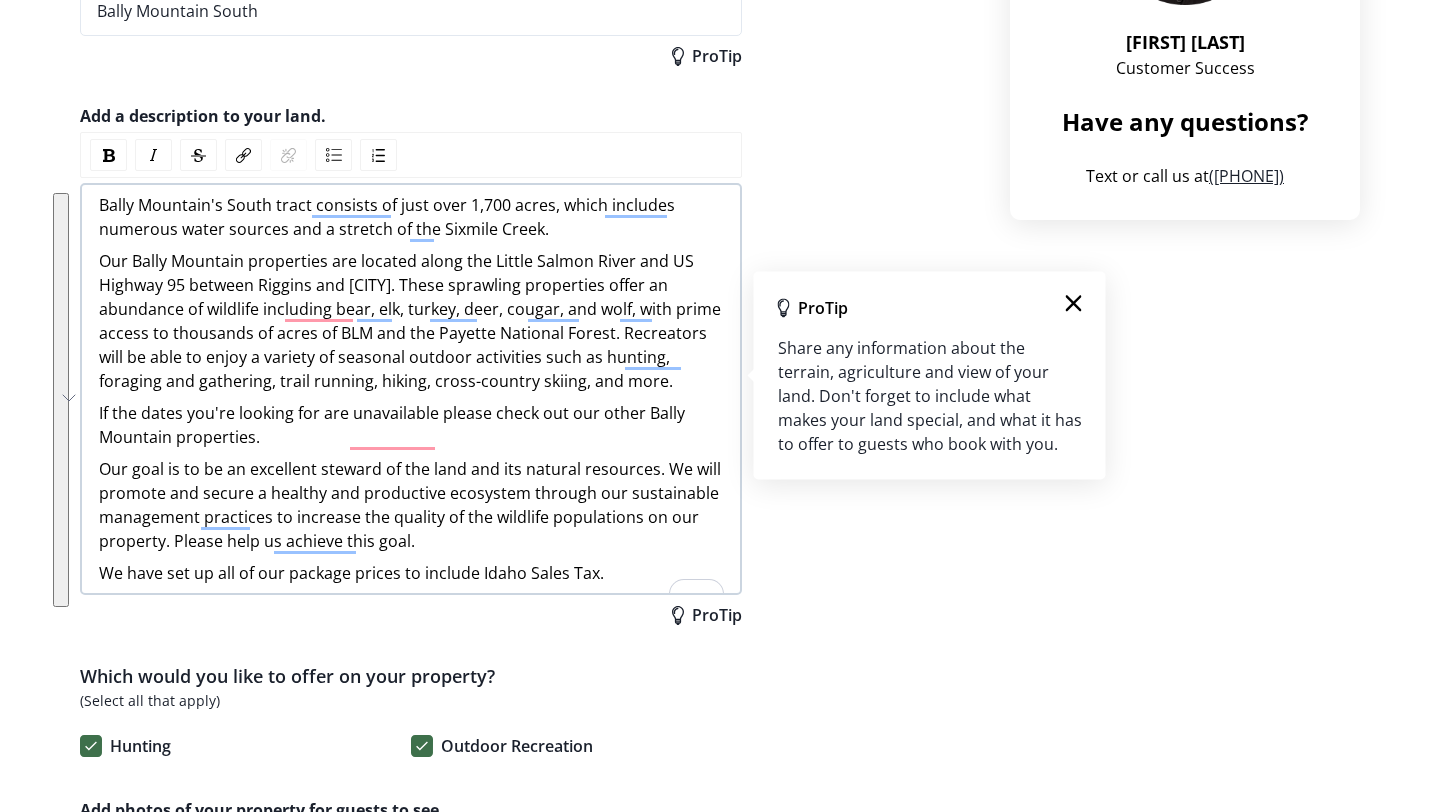click on "[FIRST] [LAST] Customer Success Have any questions? Text or call us at  ([PHONE]) Text or call us at  ([PHONE])" at bounding box center [1185, 2722] 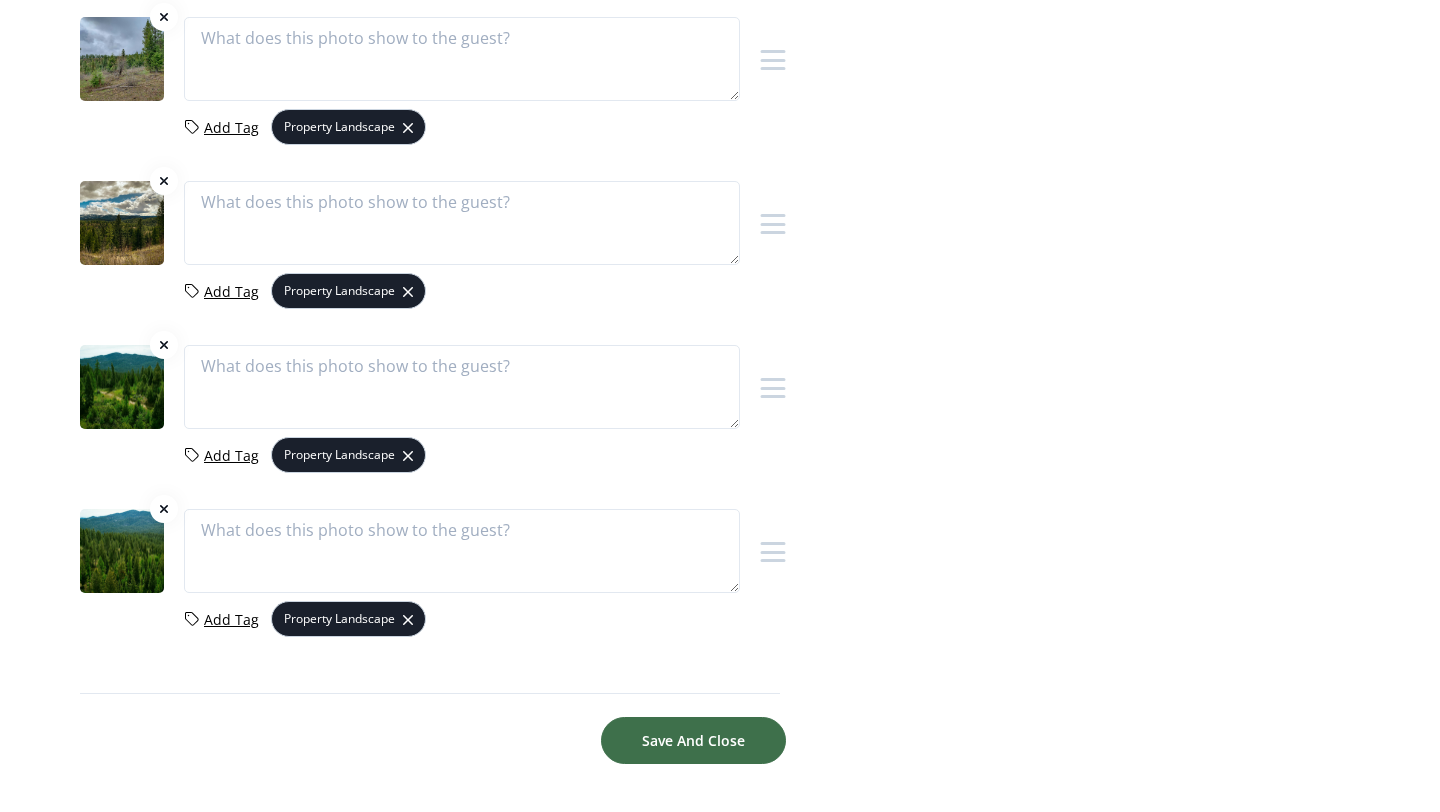 click on "Save And Close" at bounding box center (693, 740) 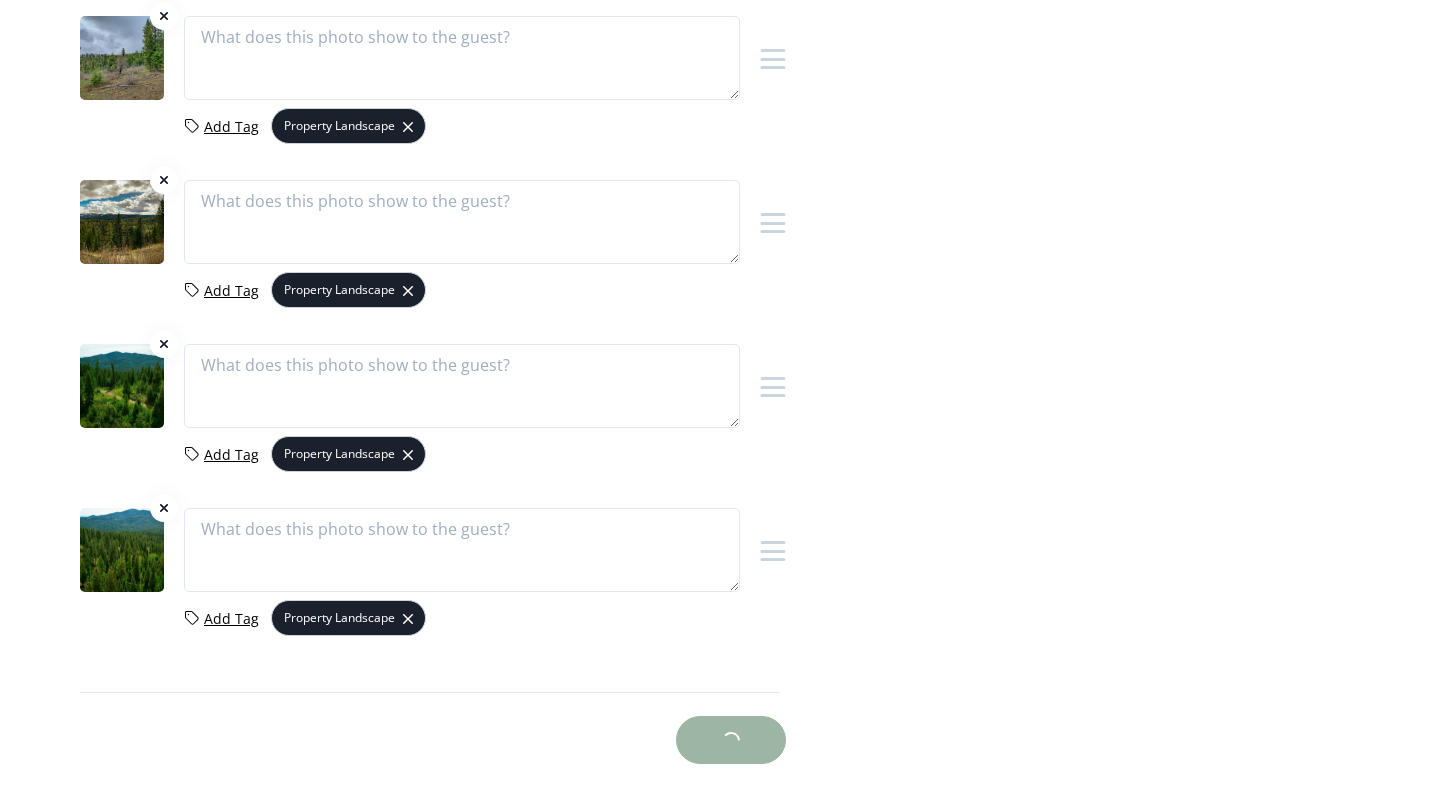scroll, scrollTop: 5246, scrollLeft: 0, axis: vertical 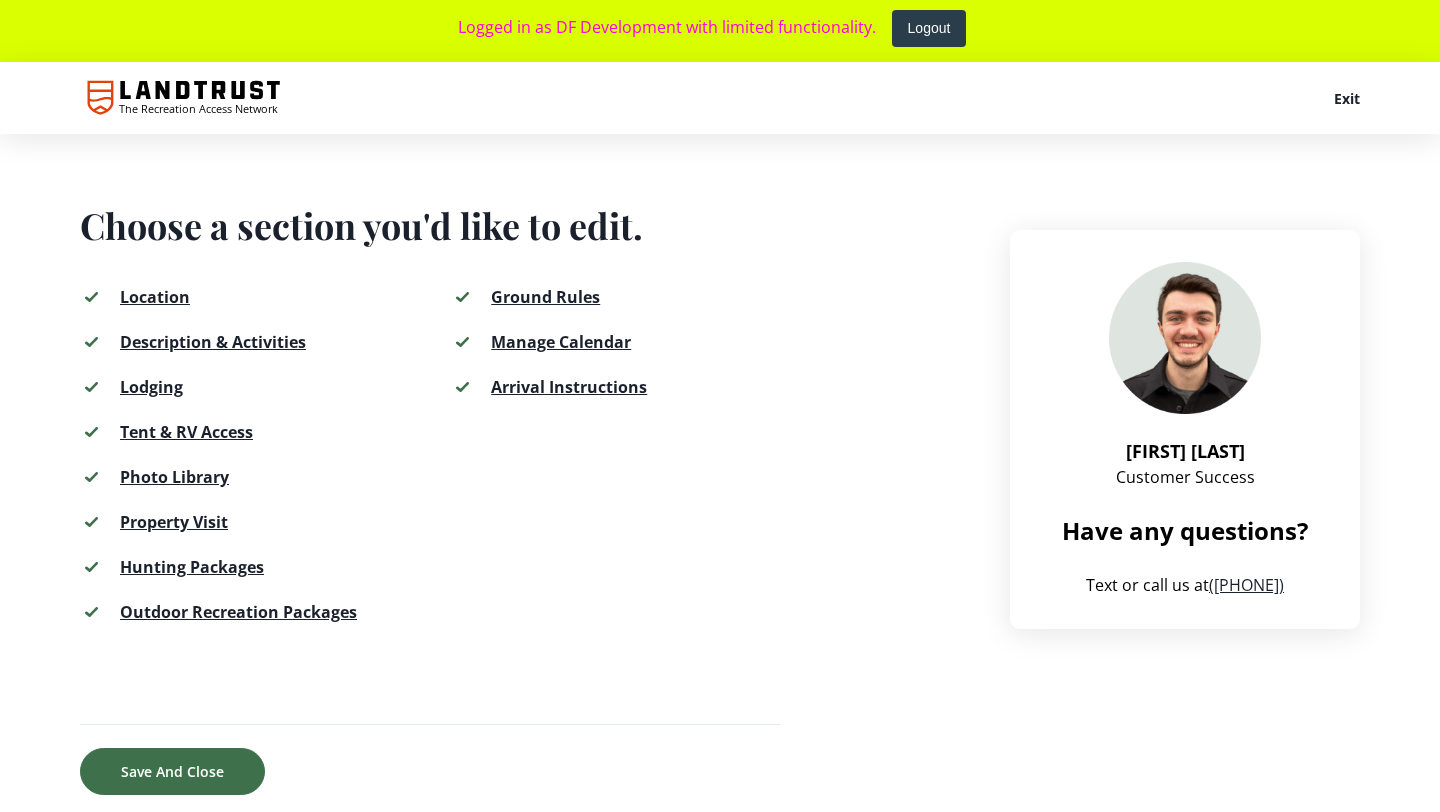 click on "Hunting Packages" at bounding box center (192, 567) 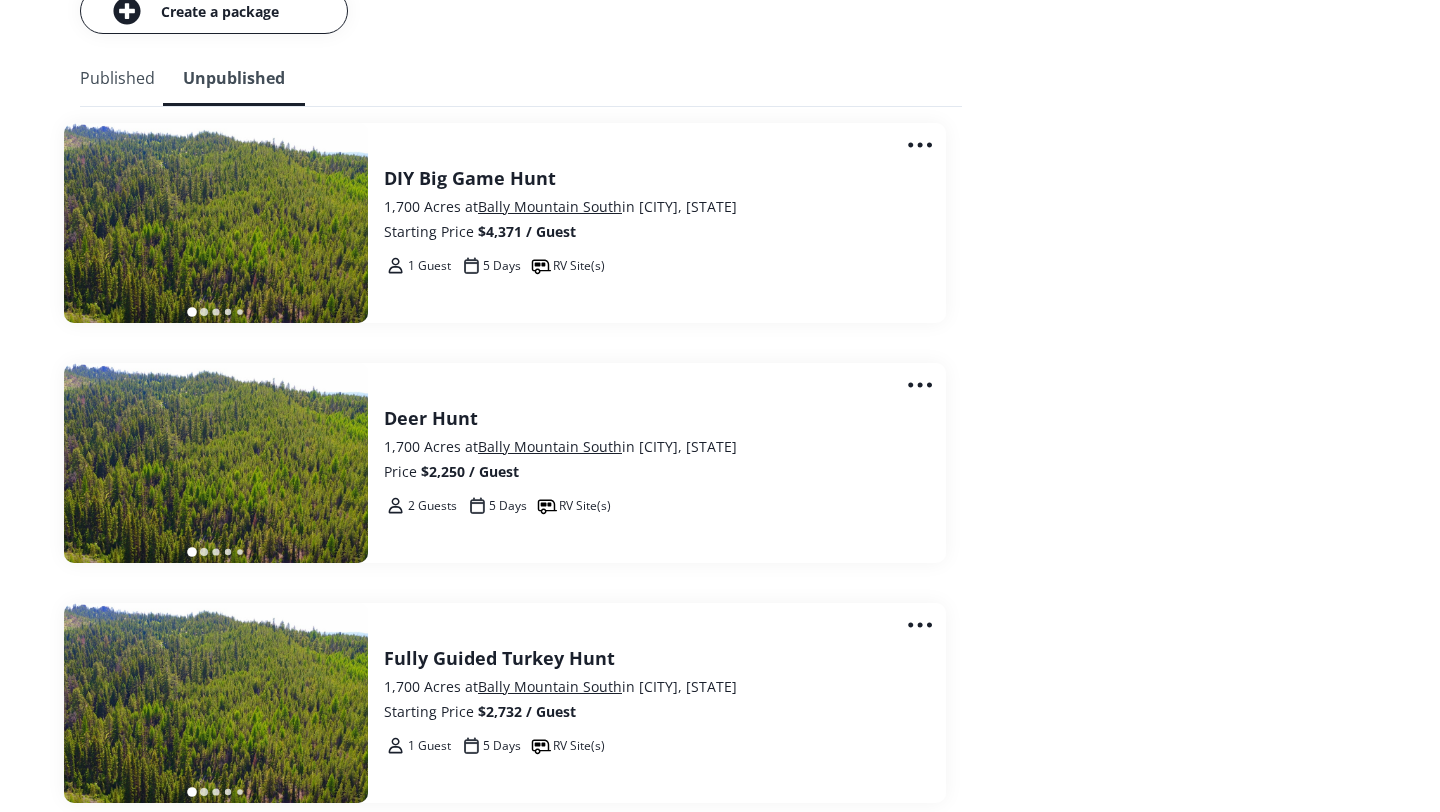 scroll, scrollTop: 4212, scrollLeft: 0, axis: vertical 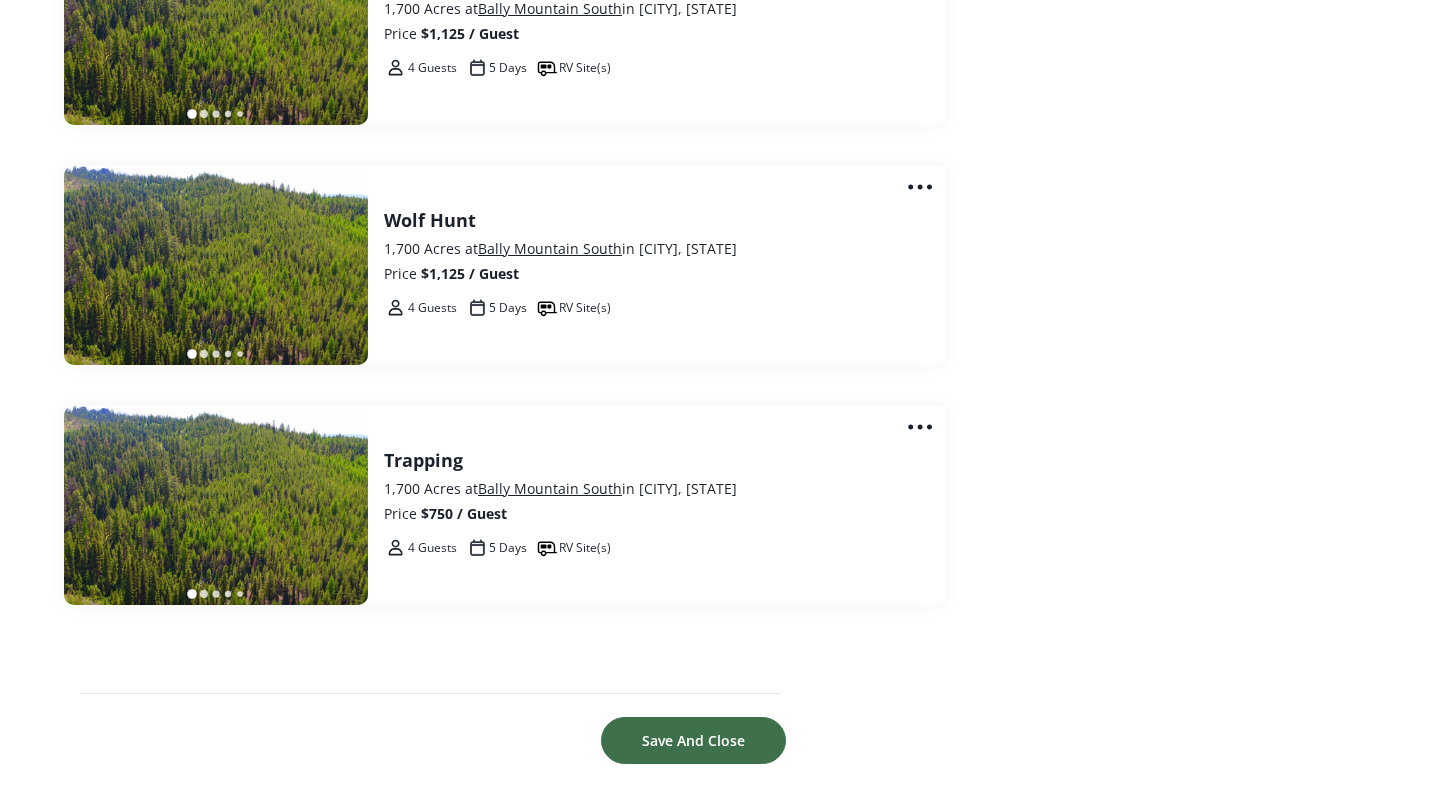 click on "Save And Close" at bounding box center (693, 740) 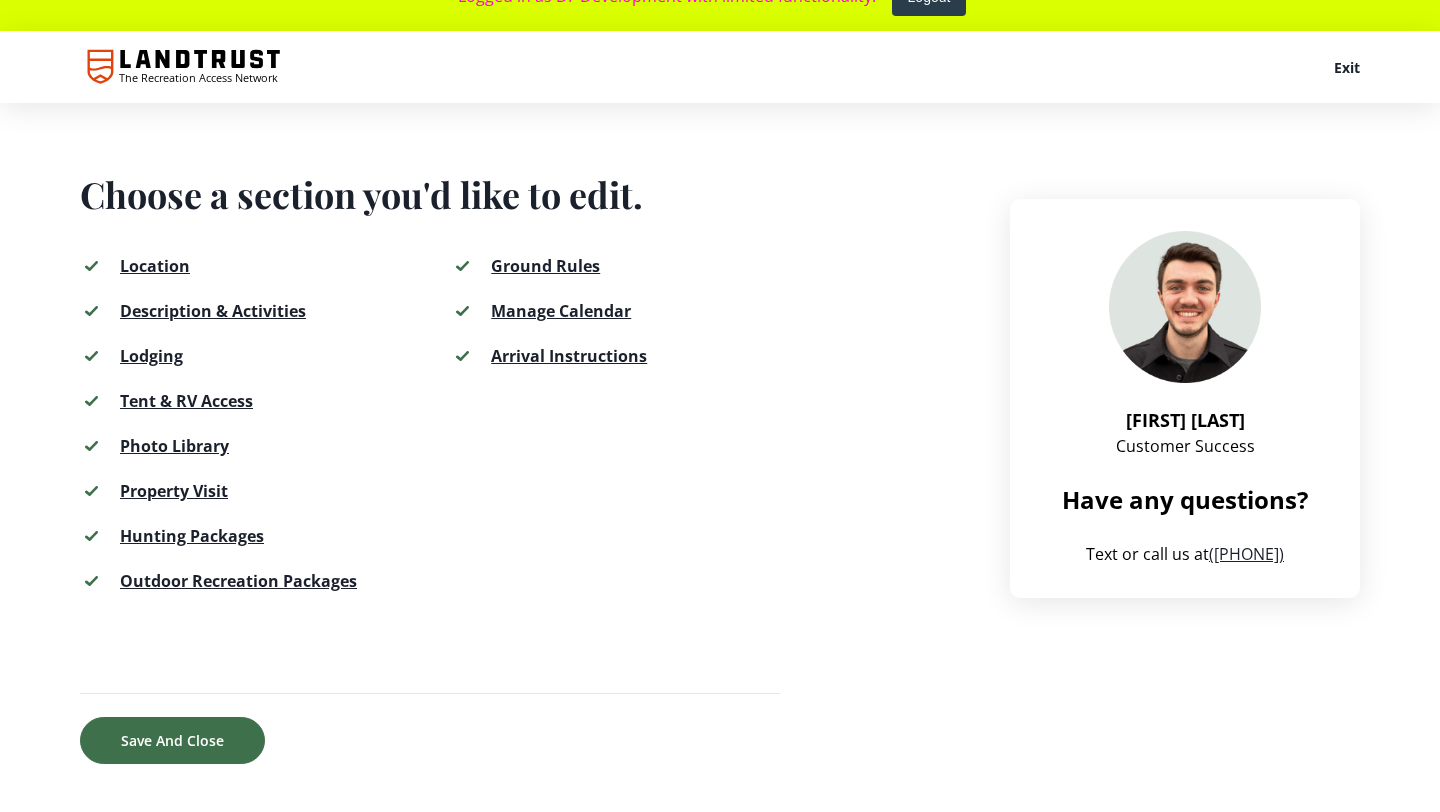 scroll, scrollTop: 0, scrollLeft: 0, axis: both 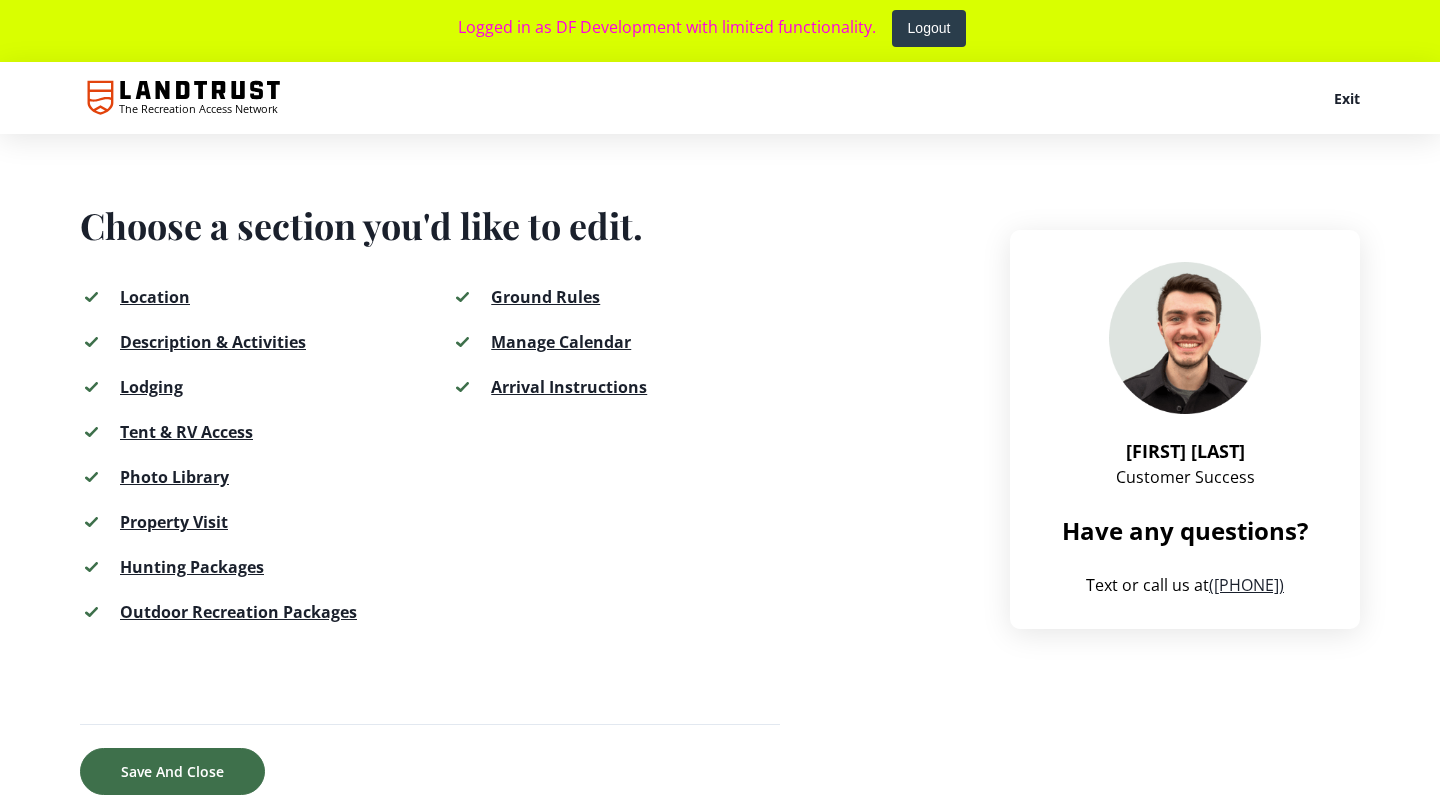 click on "Save And Close" at bounding box center [172, 771] 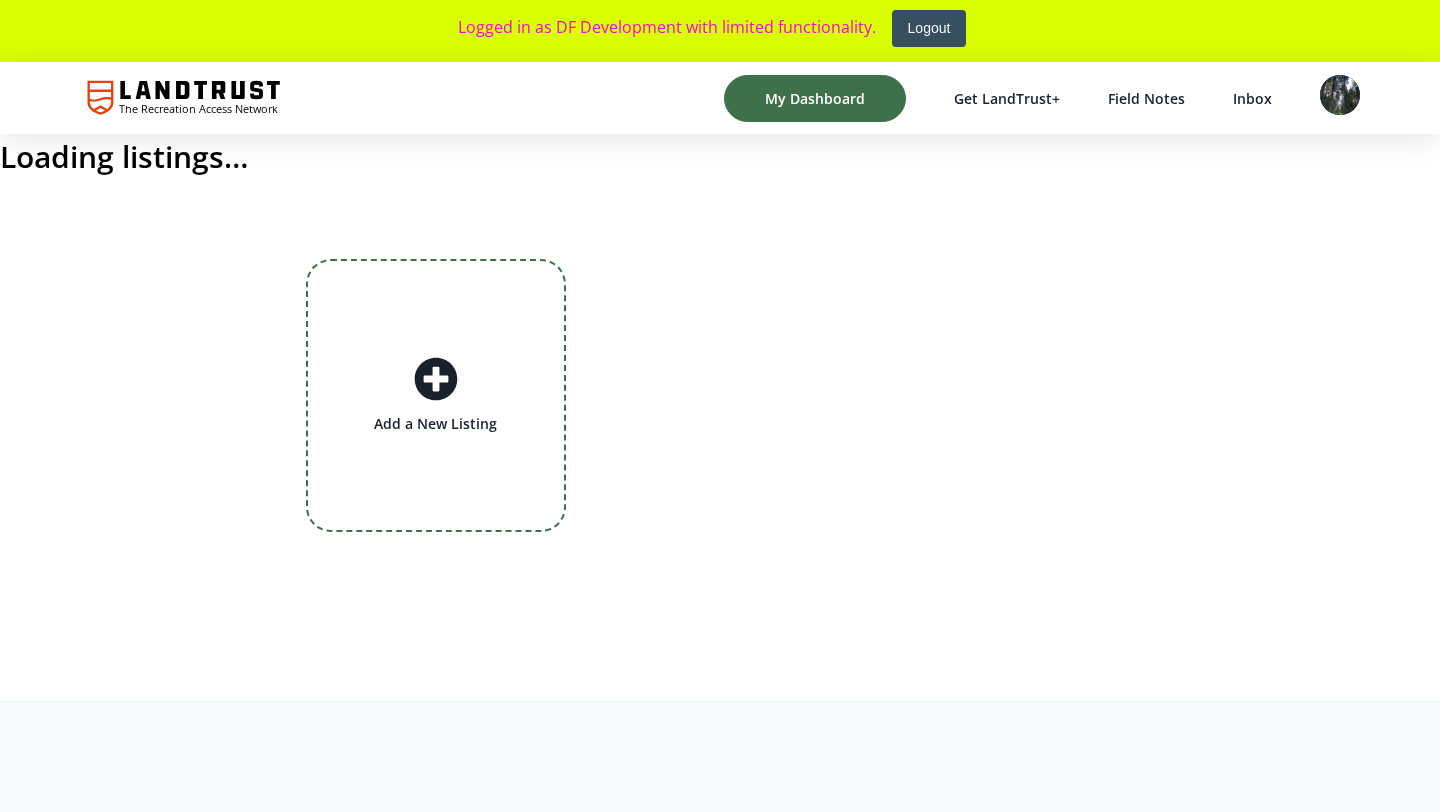 click on "Logout" at bounding box center (929, 28) 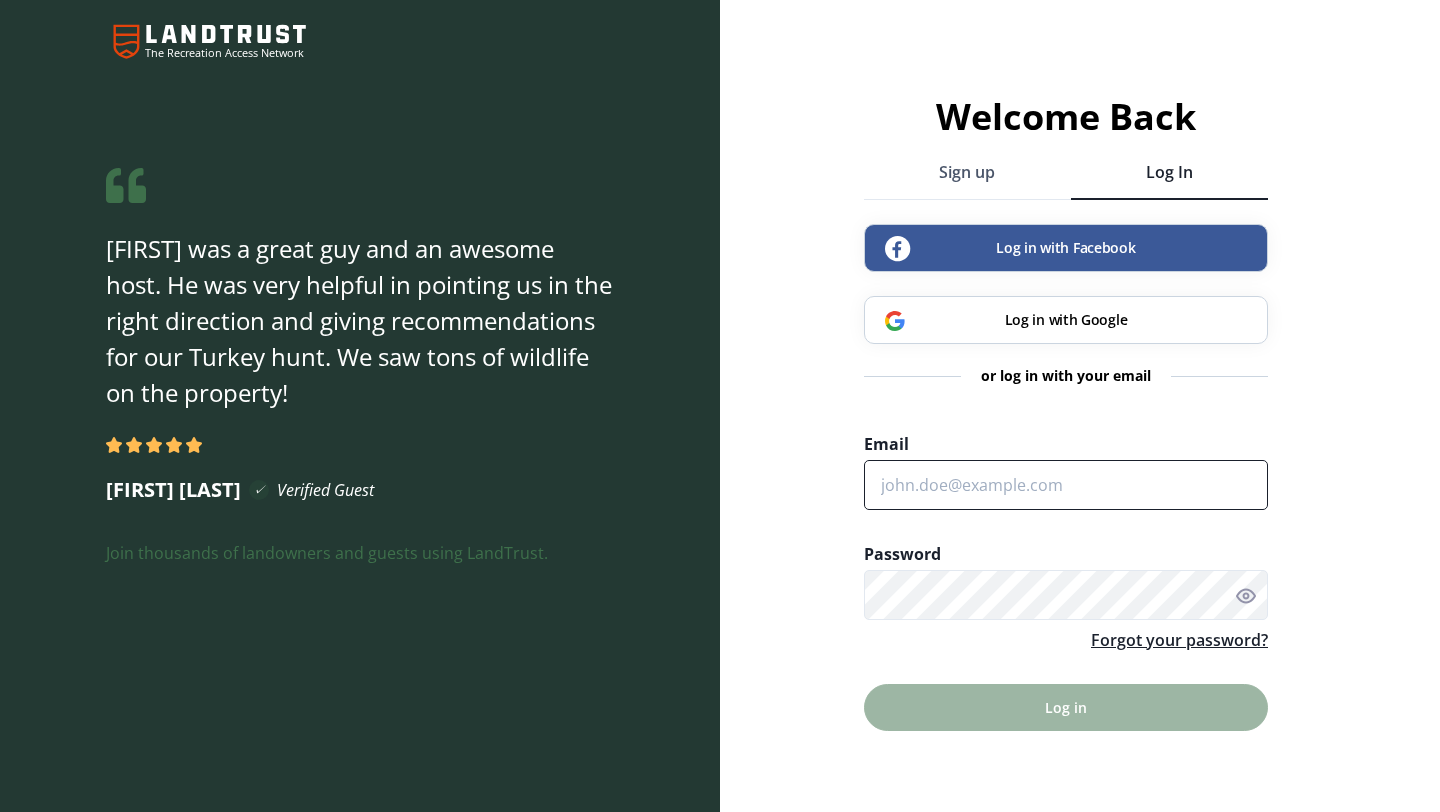 type on "[EMAIL]" 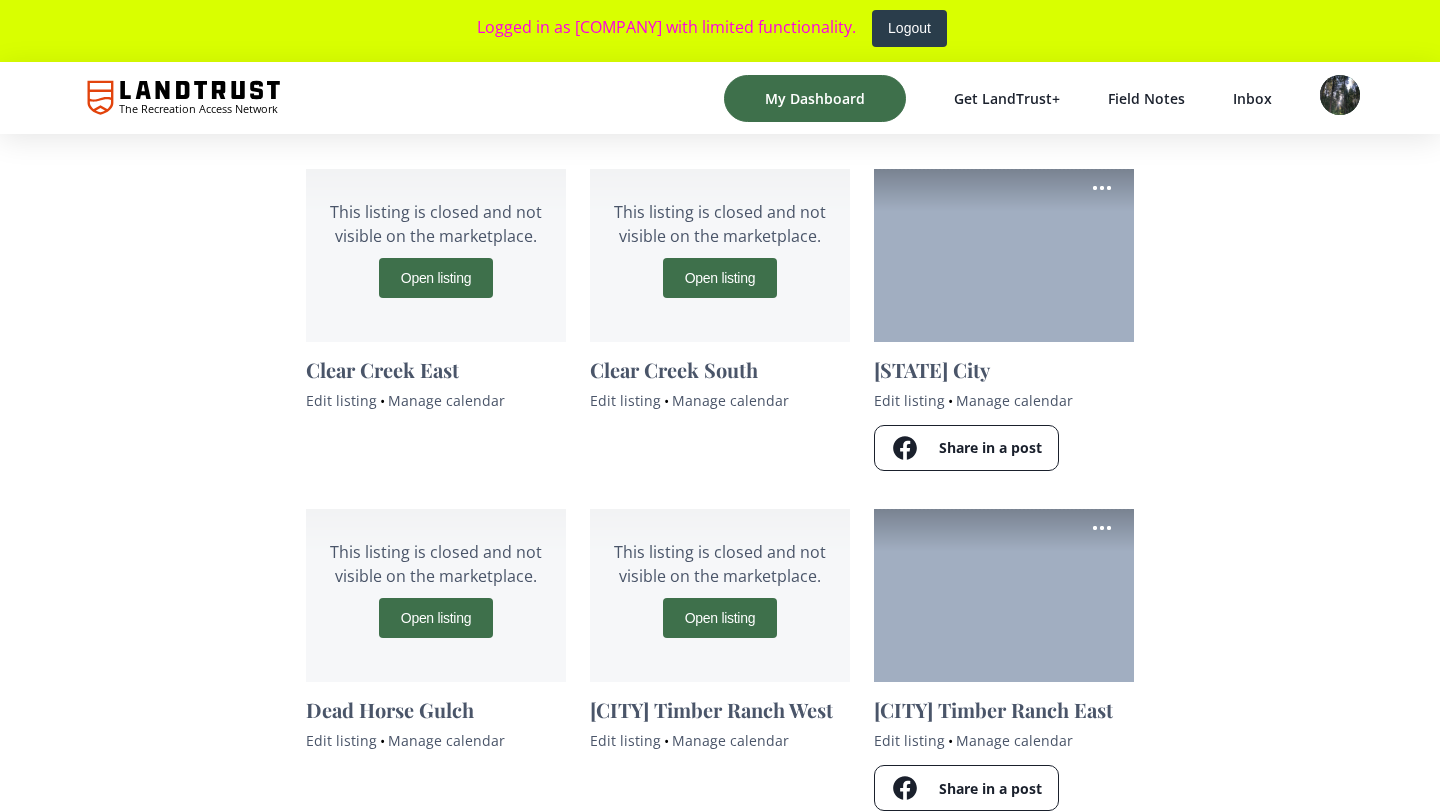 scroll, scrollTop: 2024, scrollLeft: 0, axis: vertical 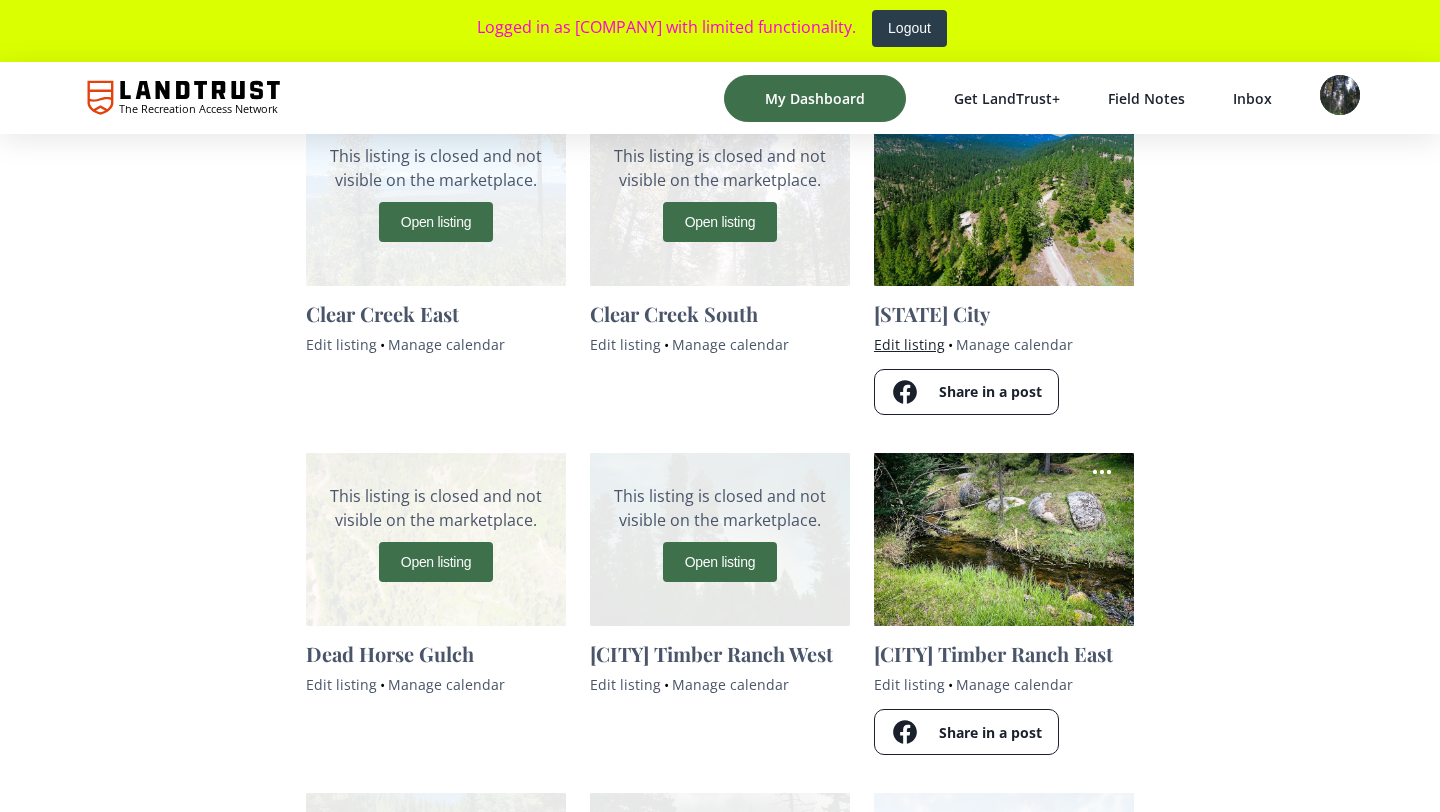 click on "Edit listing" at bounding box center (909, 344) 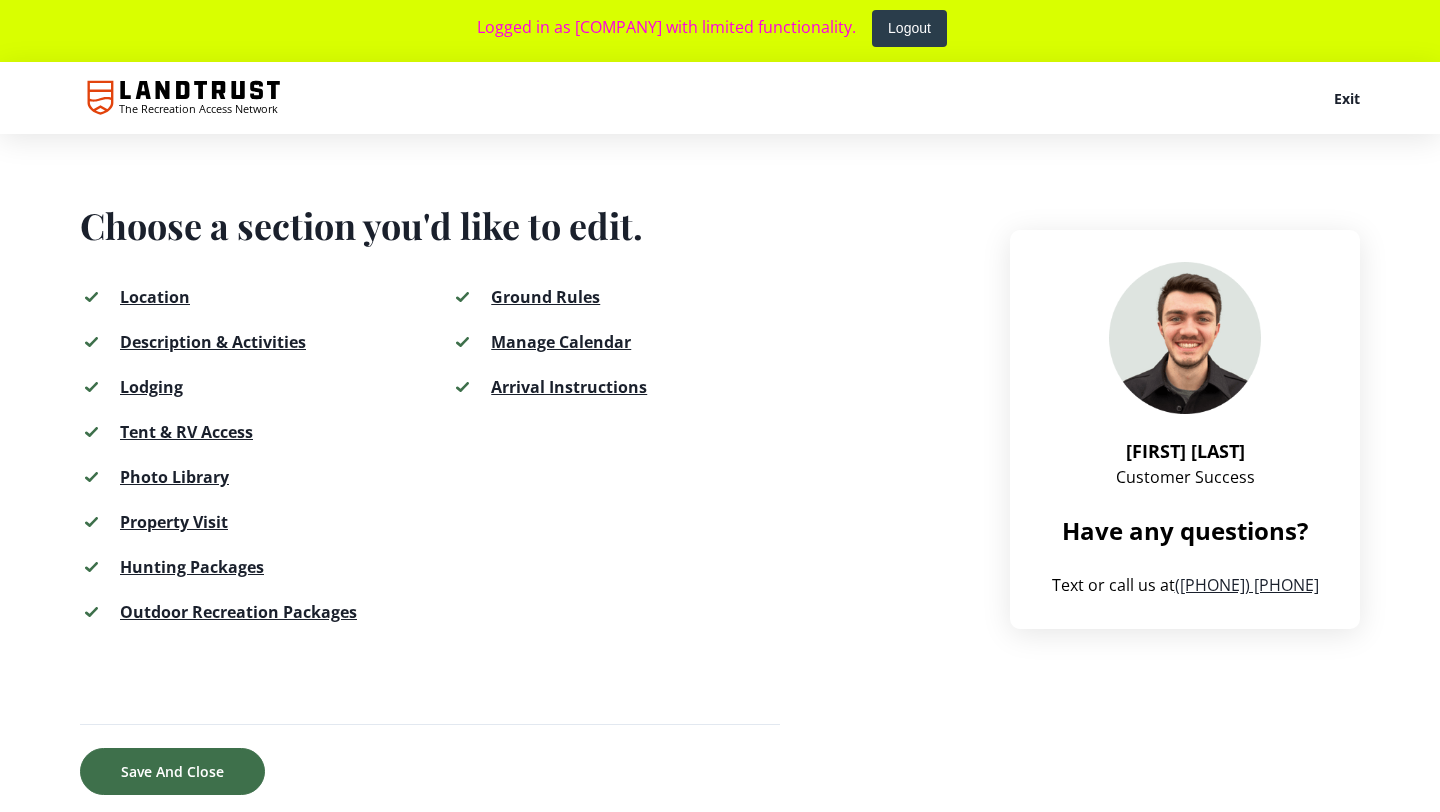 click on "Hunting Packages" at bounding box center [192, 567] 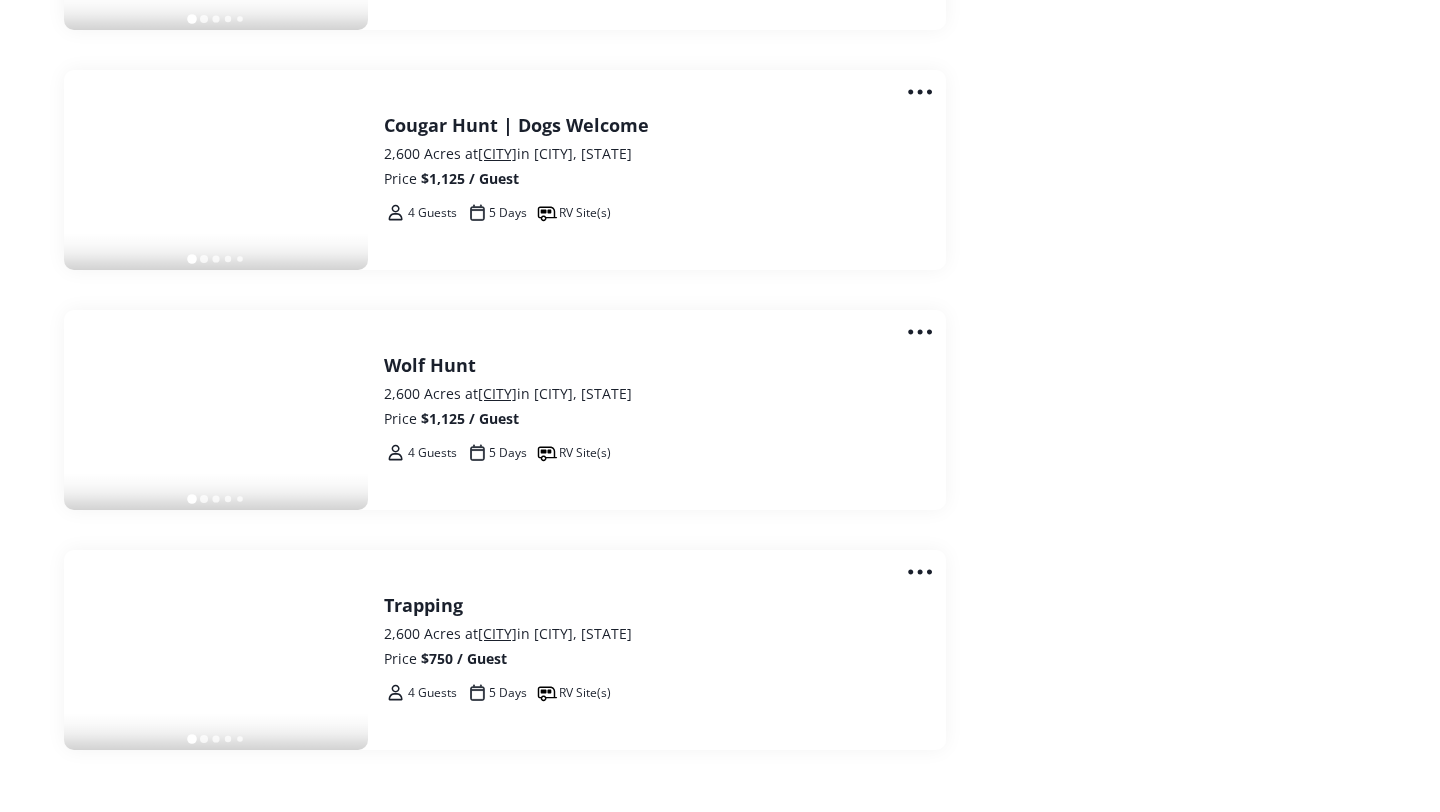 scroll, scrollTop: 4452, scrollLeft: 0, axis: vertical 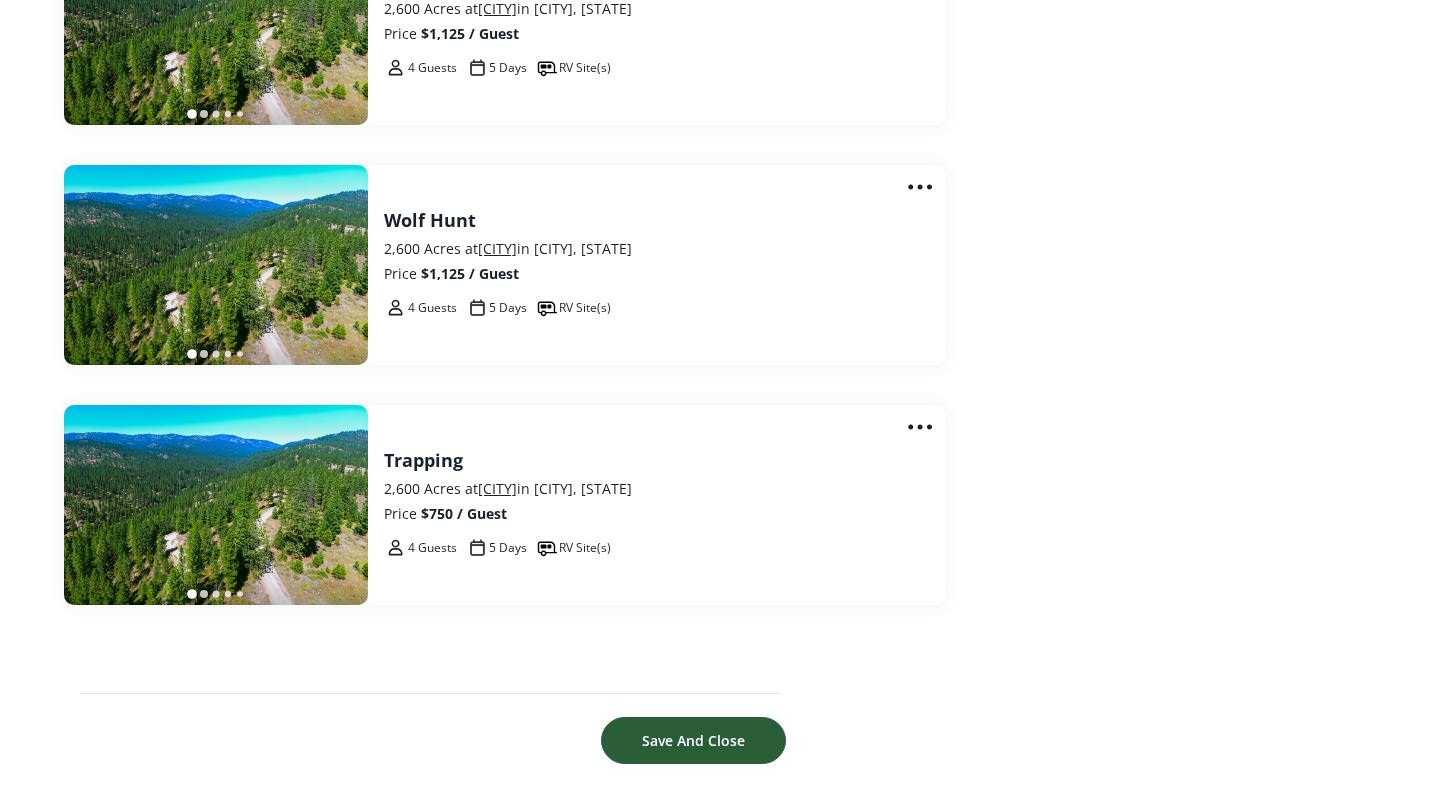 click on "Save And Close" at bounding box center (693, 740) 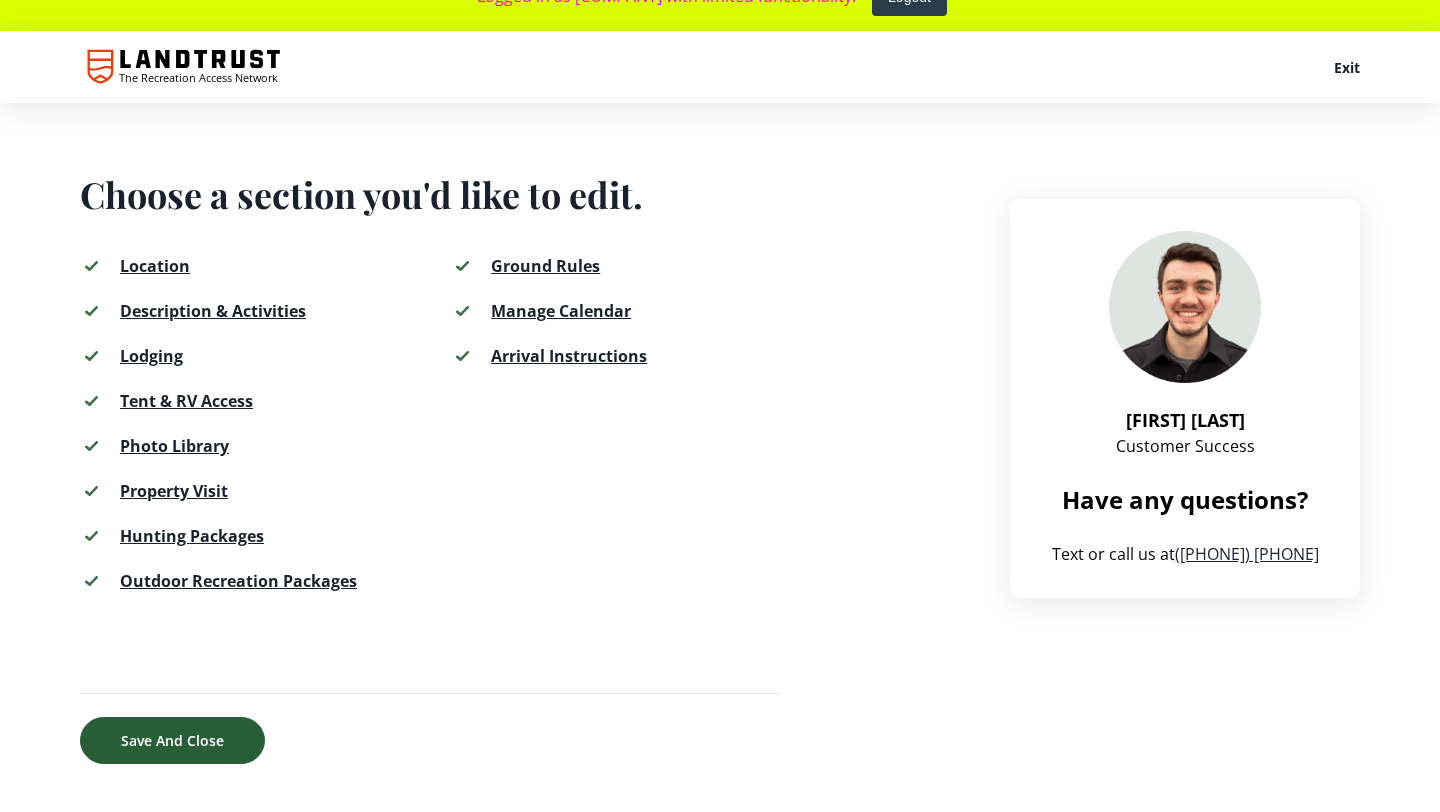 scroll, scrollTop: 0, scrollLeft: 0, axis: both 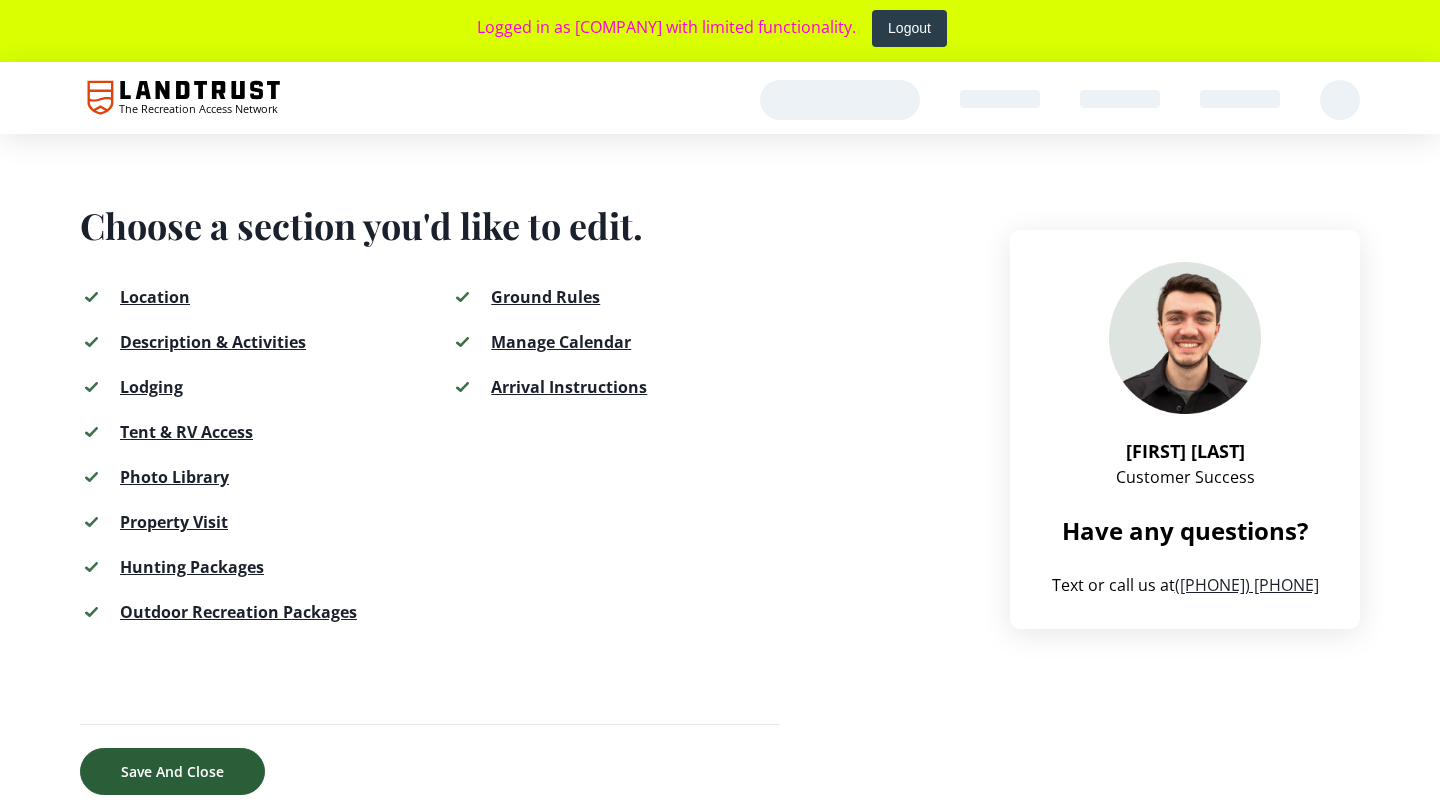 click on "Save And Close" at bounding box center [172, 771] 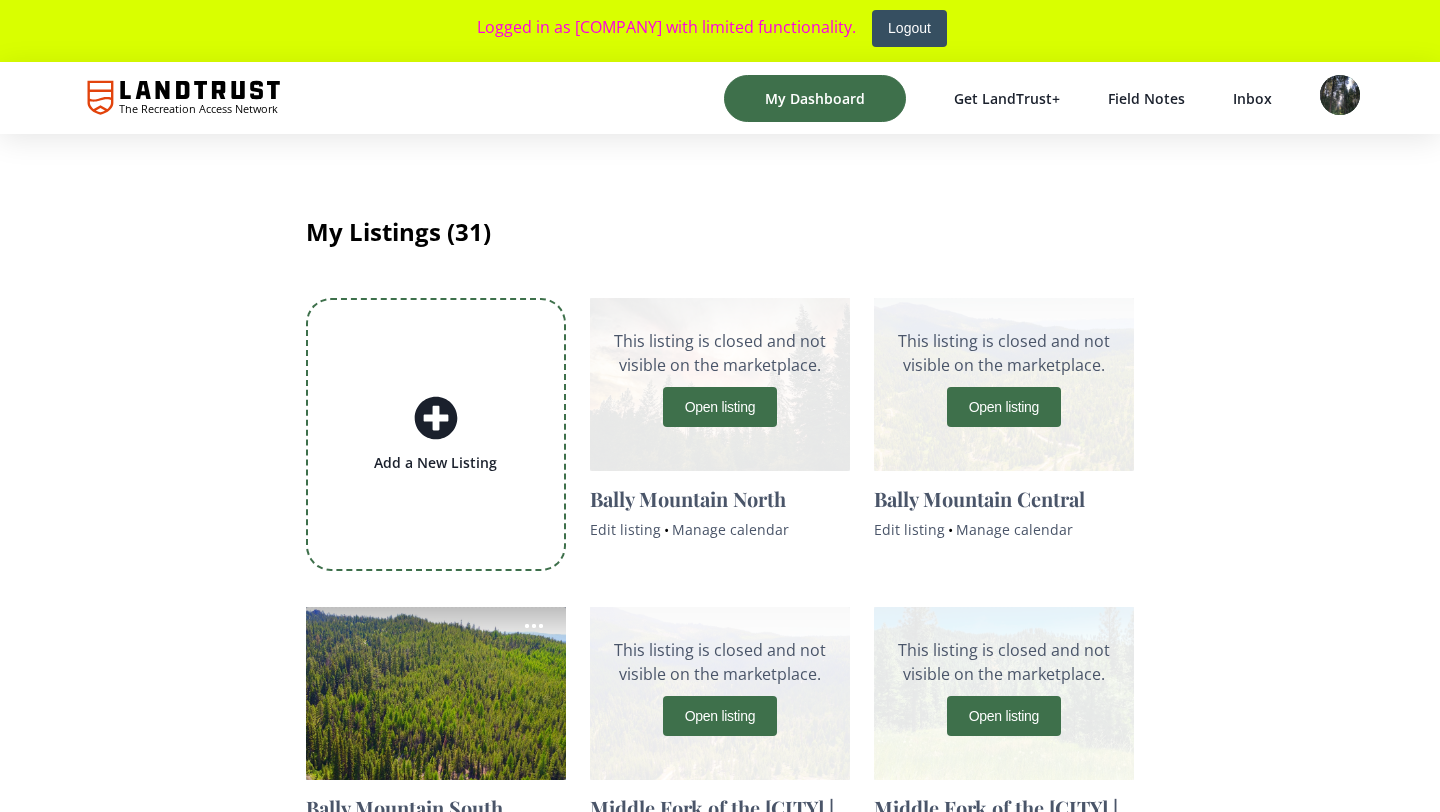 click on "Logout" at bounding box center [909, 28] 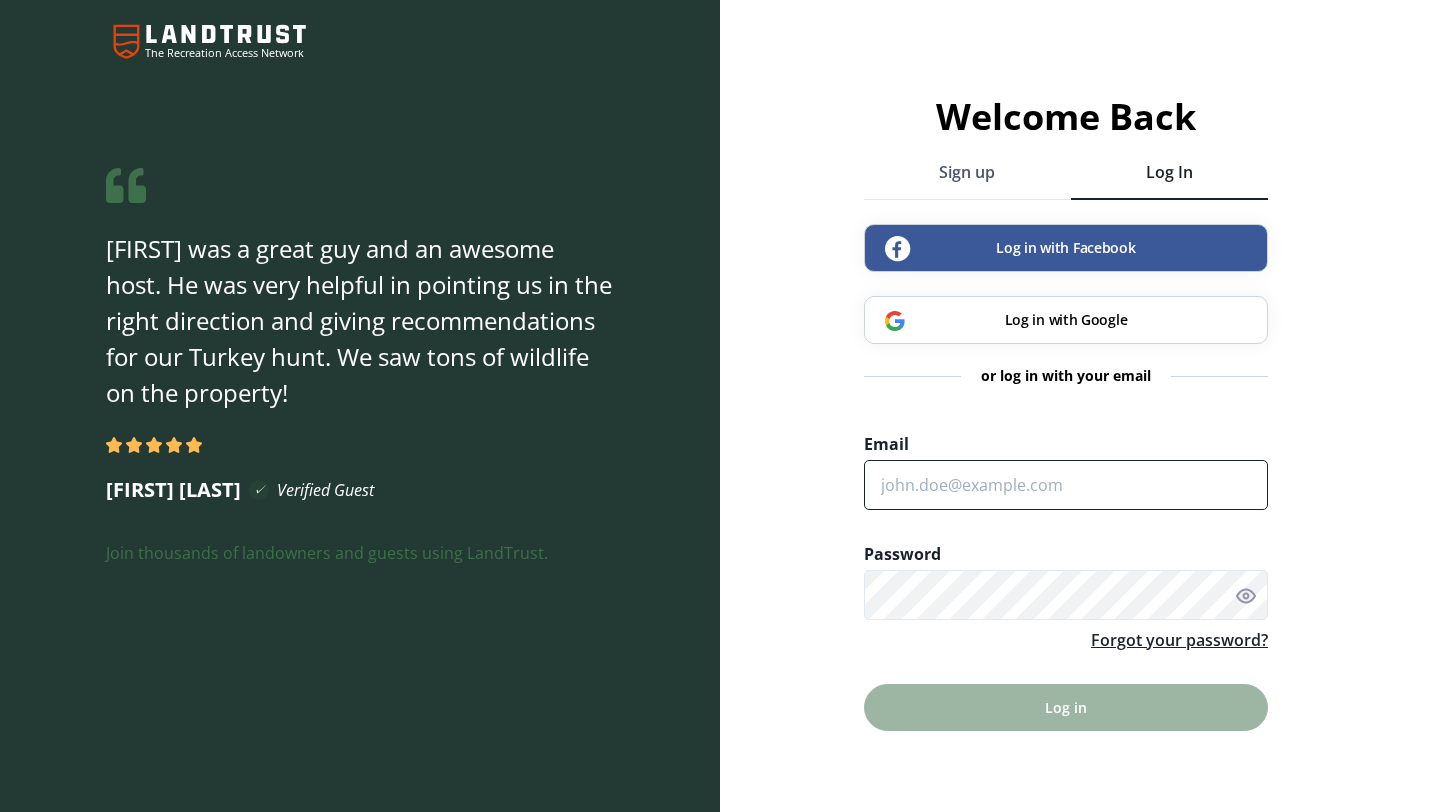 type on "[EMAIL]" 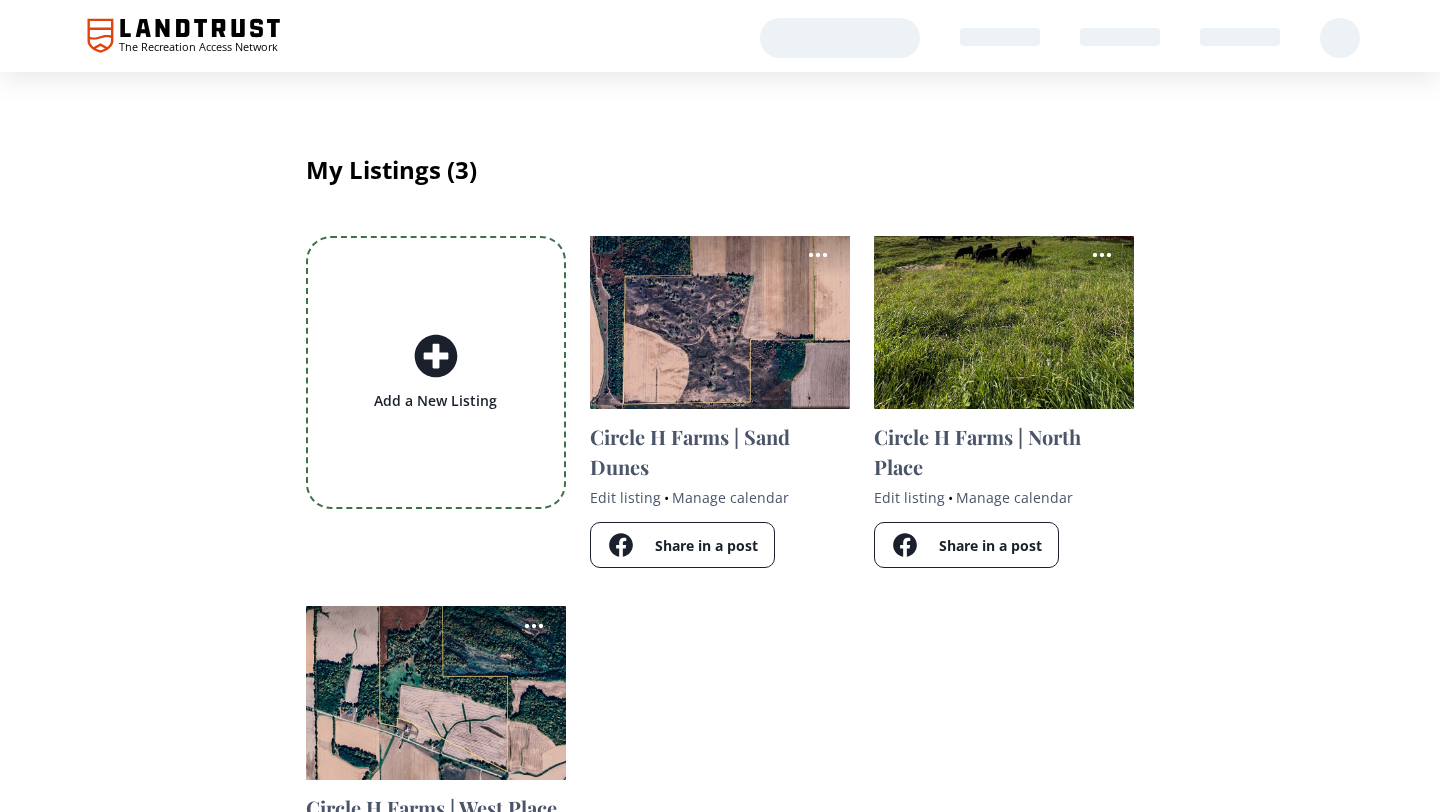 scroll, scrollTop: 0, scrollLeft: 0, axis: both 